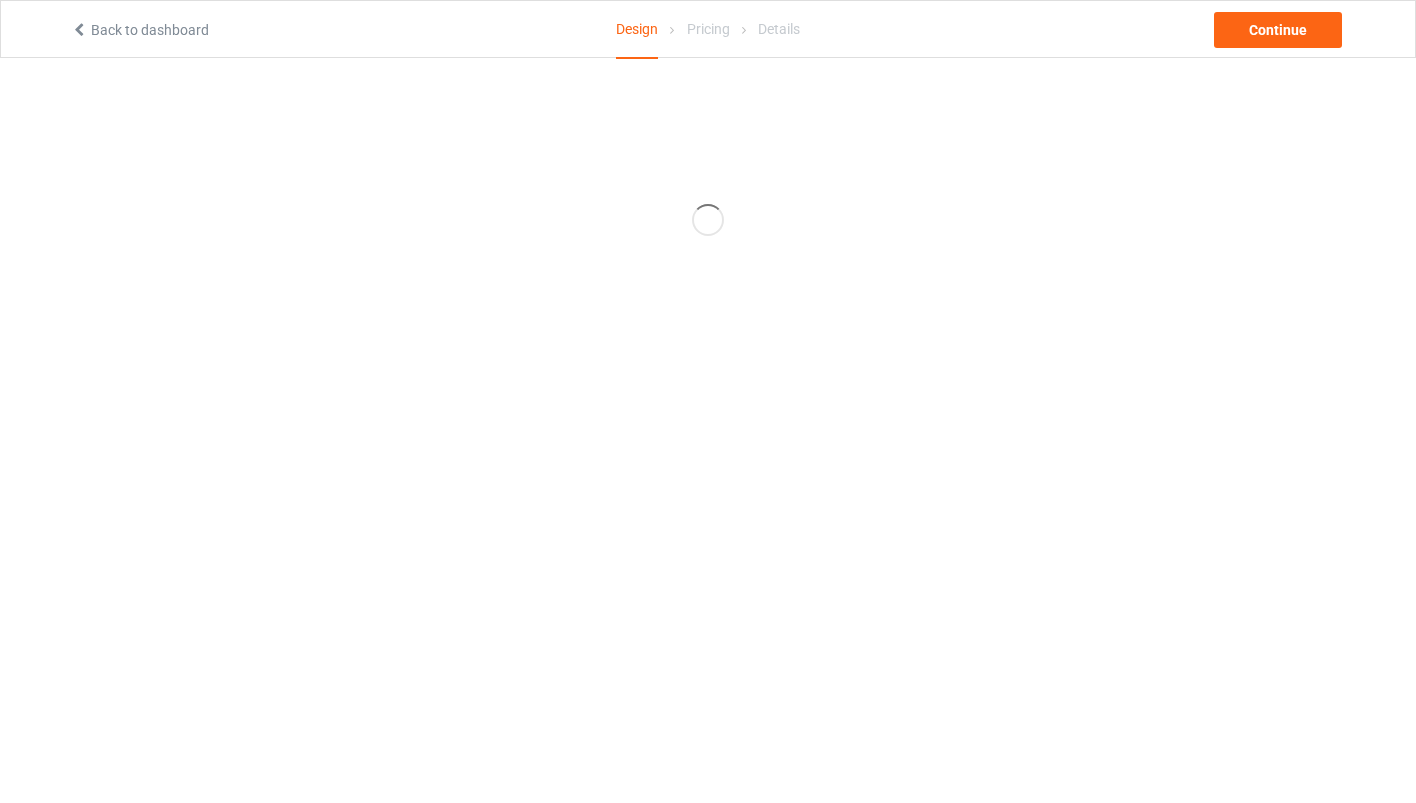 scroll, scrollTop: 0, scrollLeft: 0, axis: both 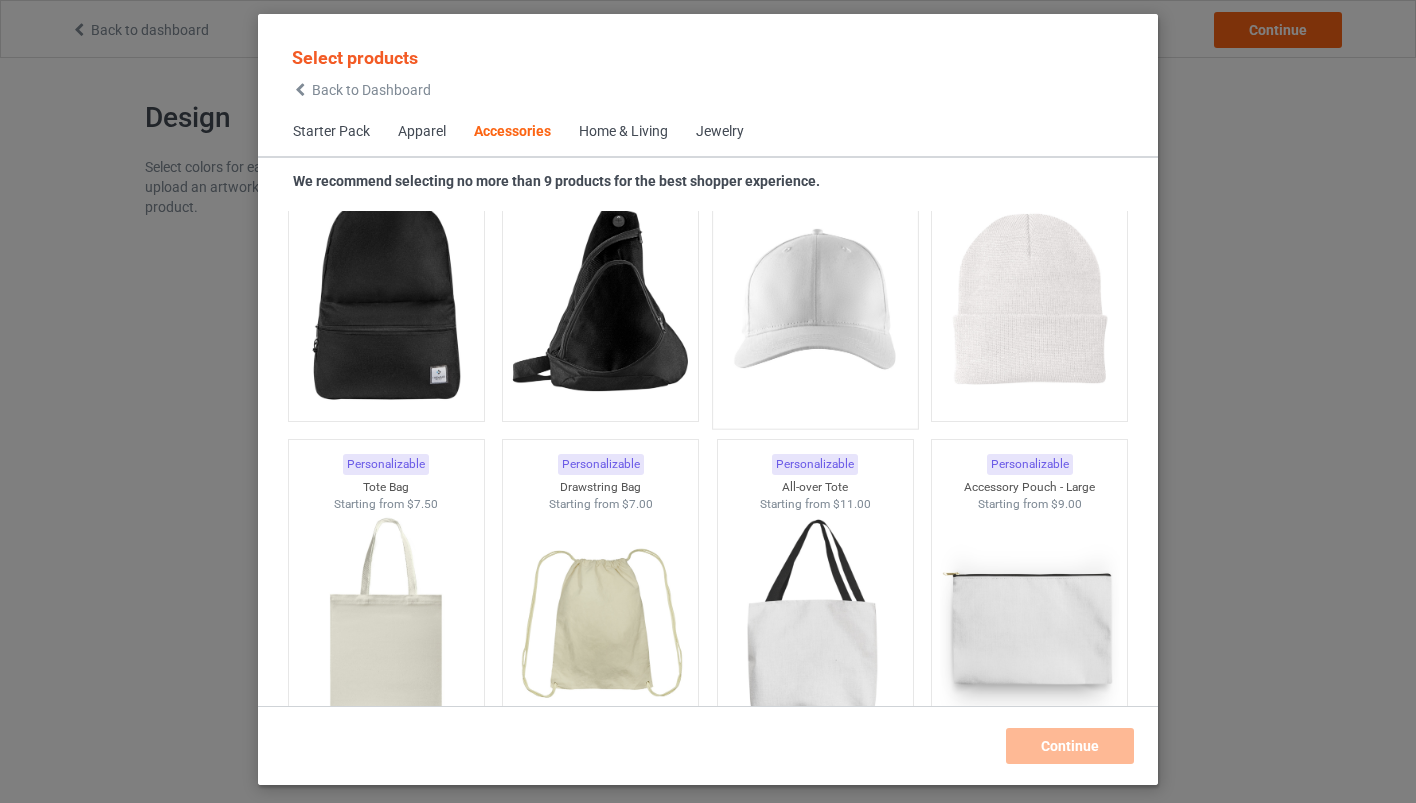click at bounding box center (815, 300) 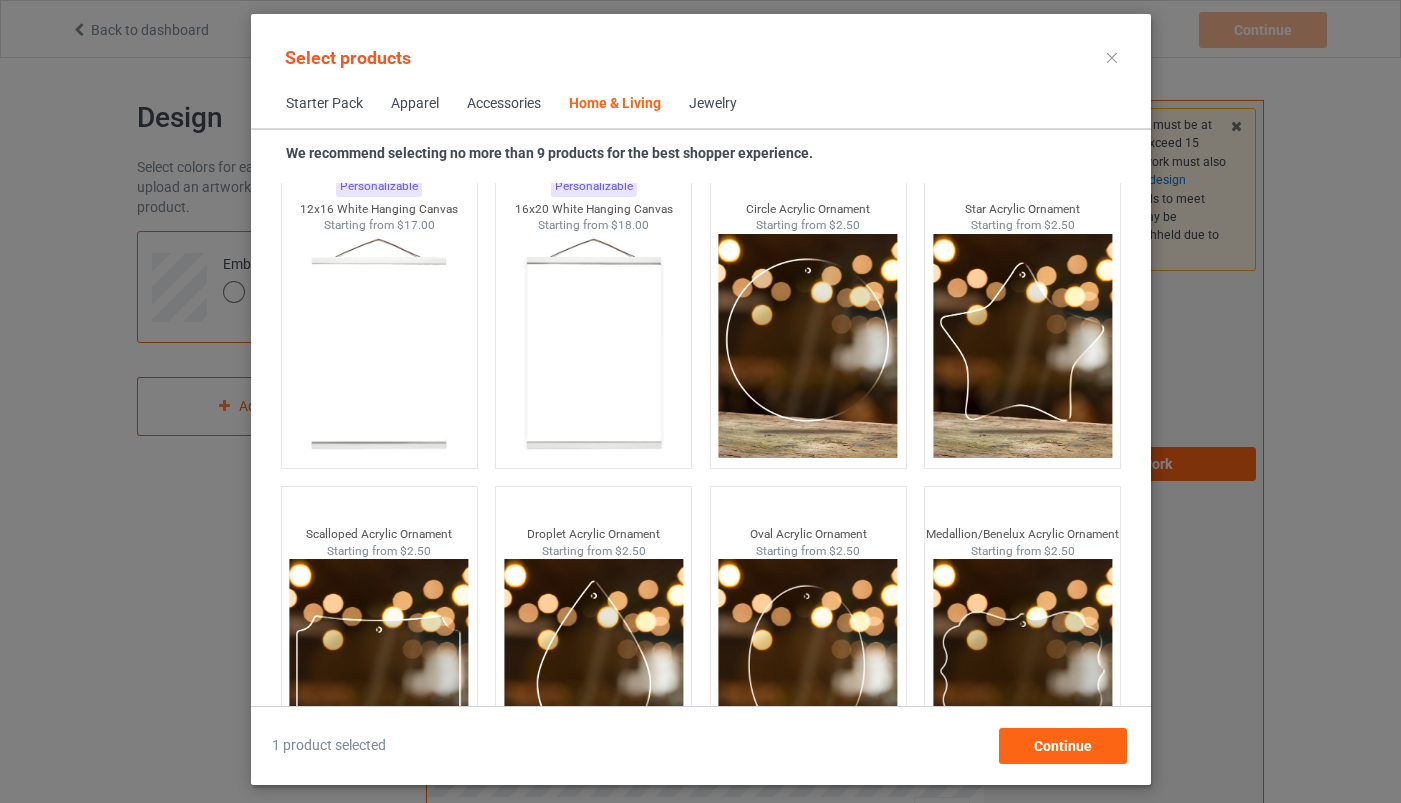 scroll, scrollTop: 21551, scrollLeft: 0, axis: vertical 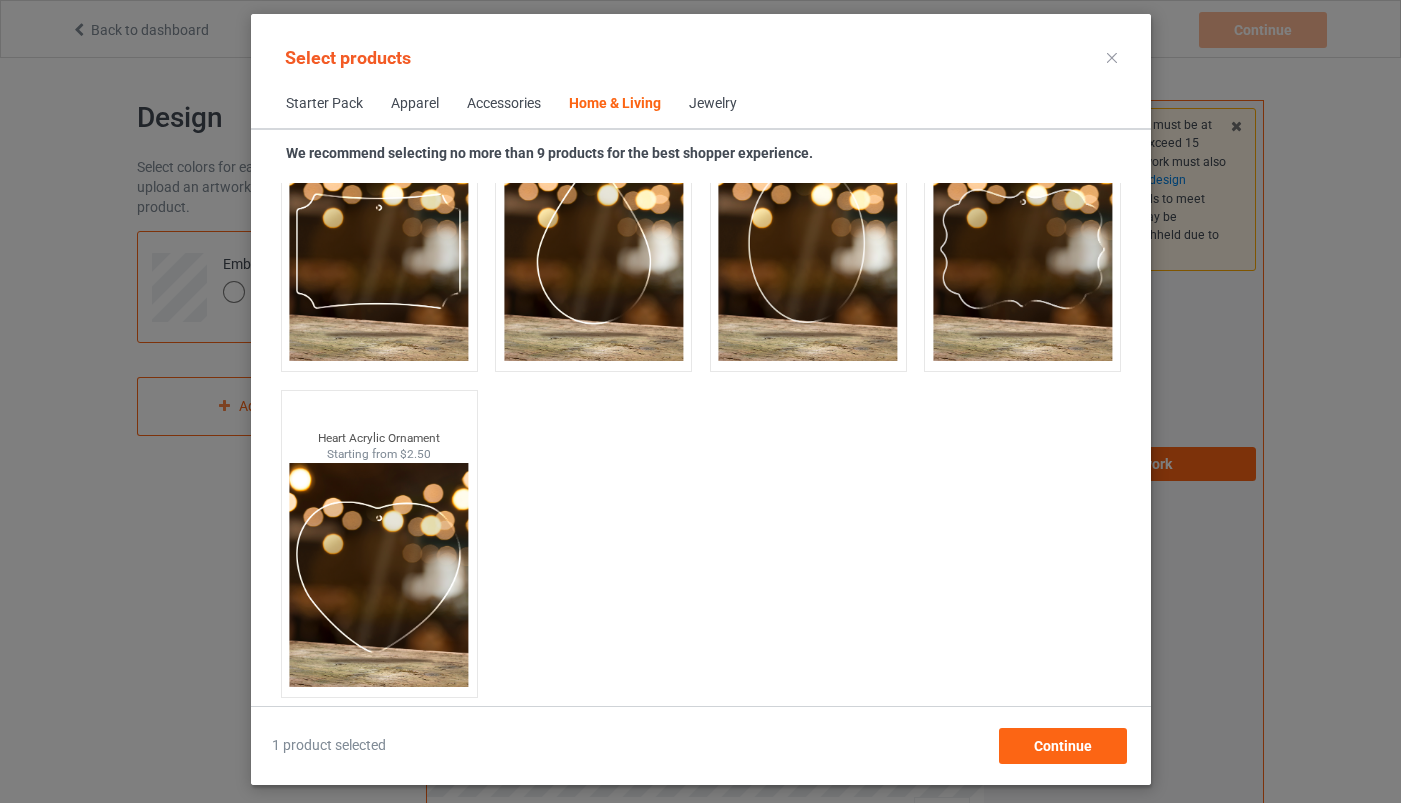 click on "Jewelry" at bounding box center [713, 104] 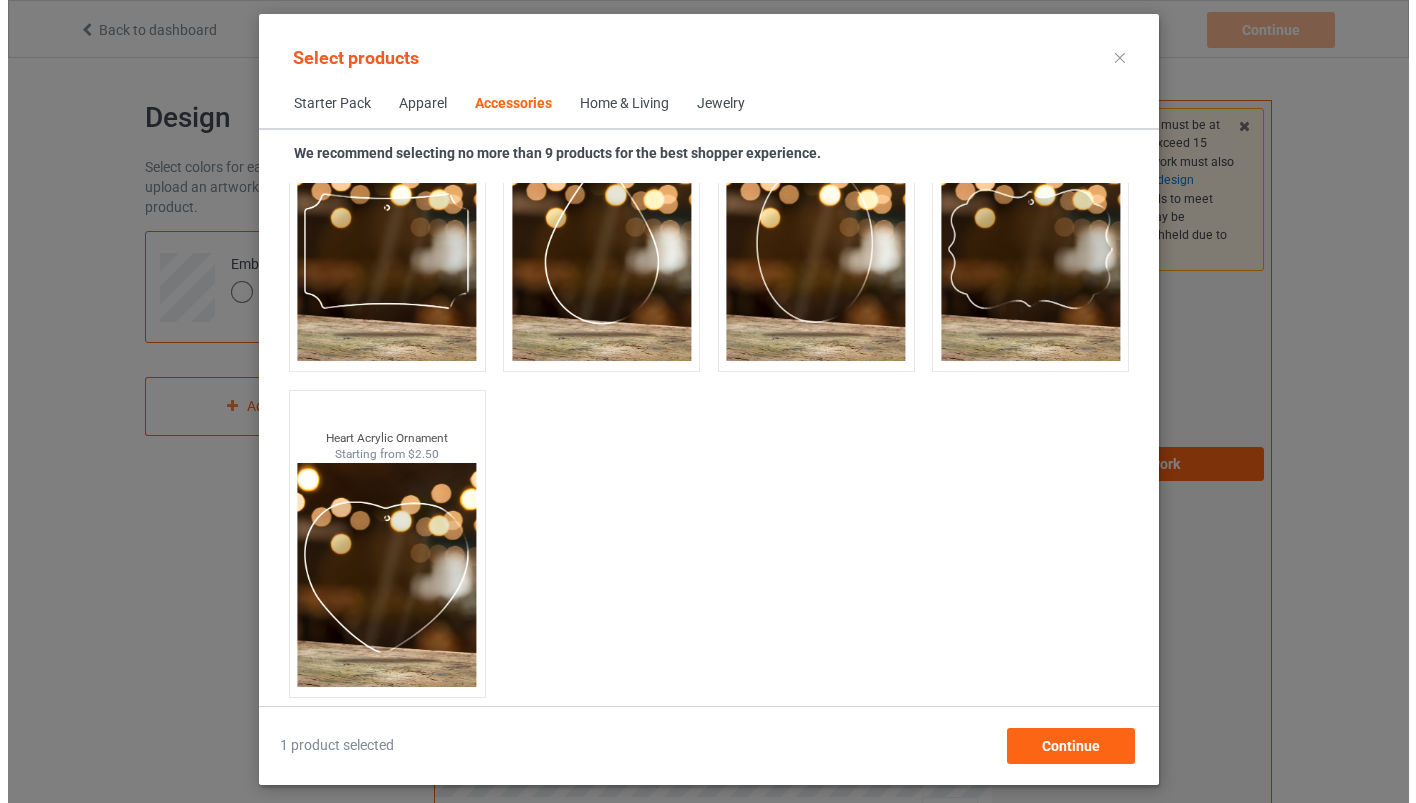scroll, scrollTop: 4394, scrollLeft: 0, axis: vertical 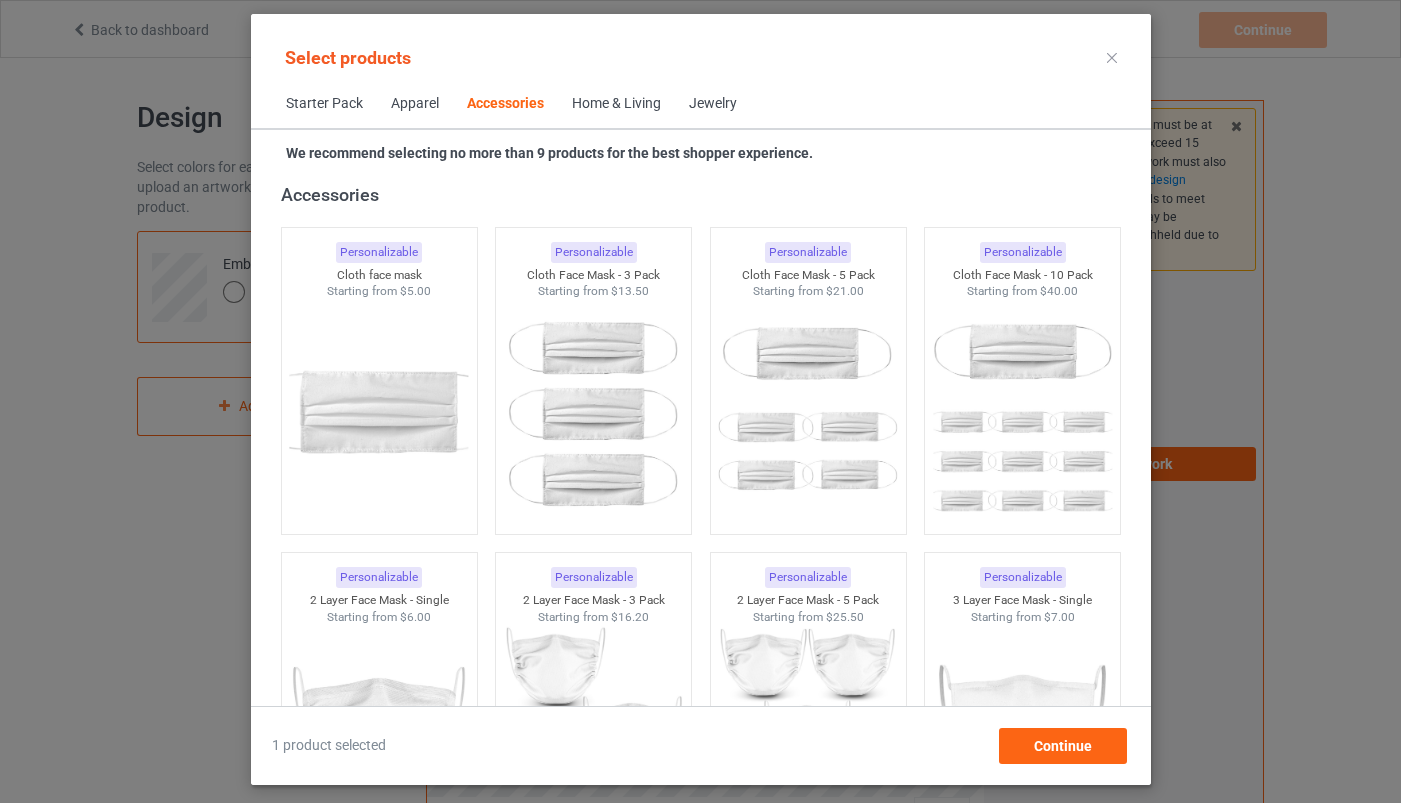 click at bounding box center [1112, 58] 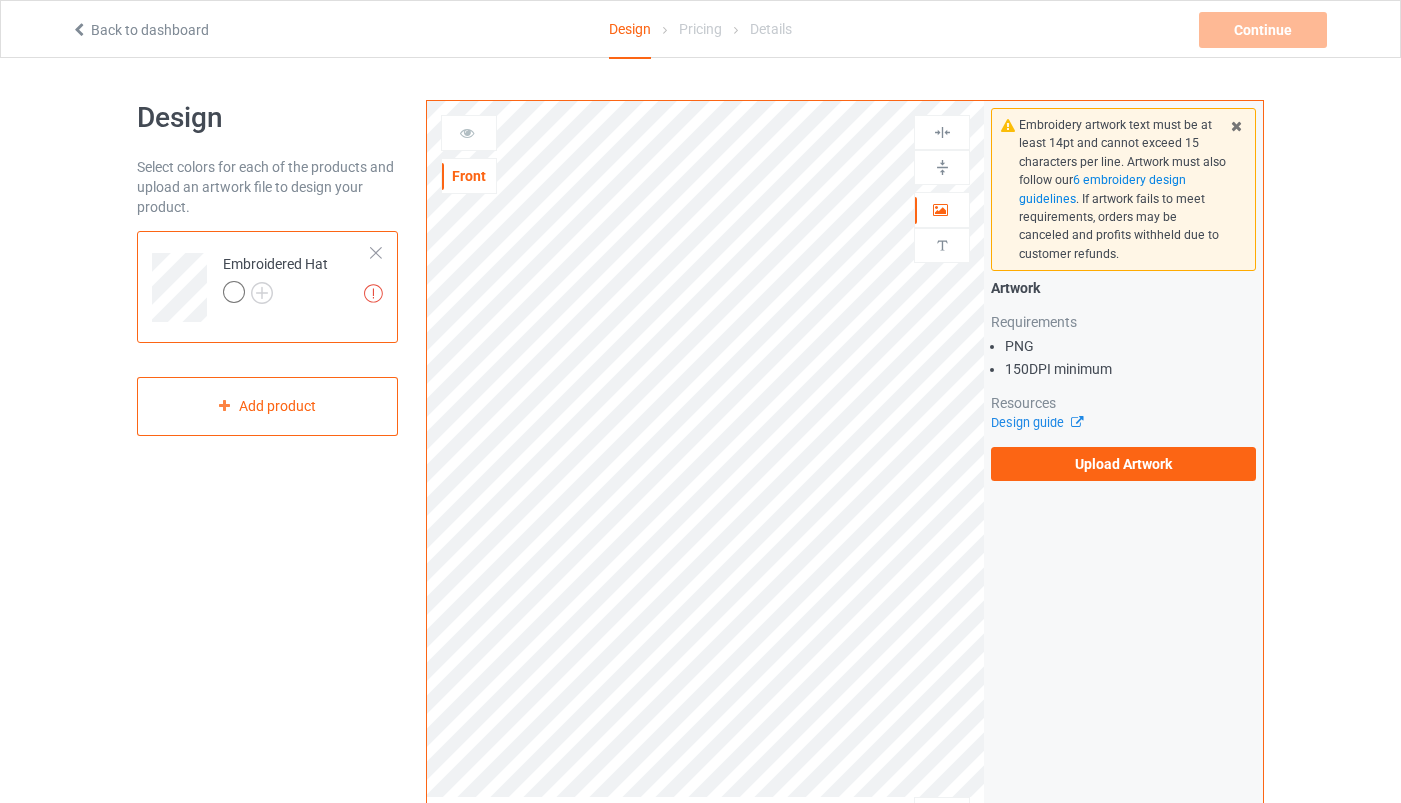 click at bounding box center (376, 253) 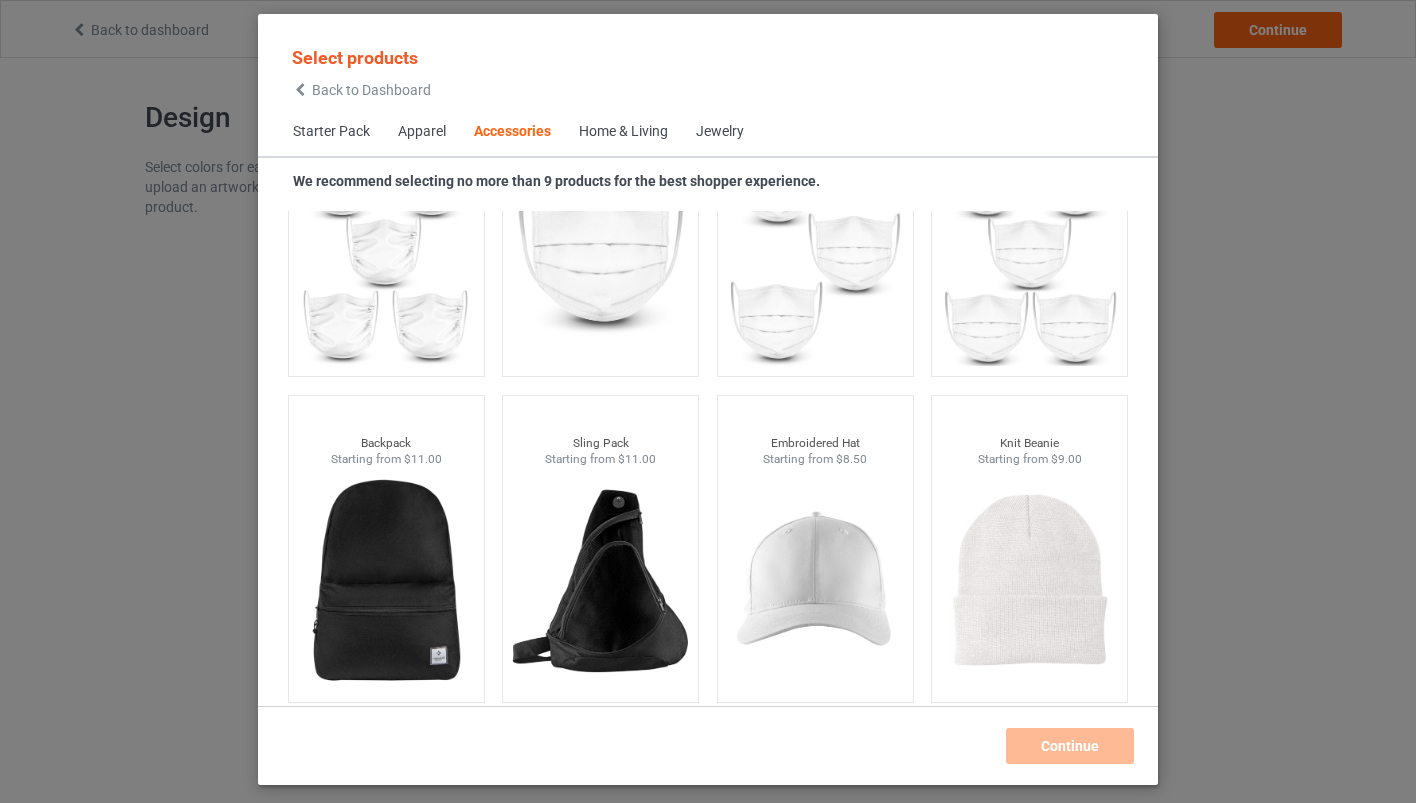 scroll, scrollTop: 5714, scrollLeft: 0, axis: vertical 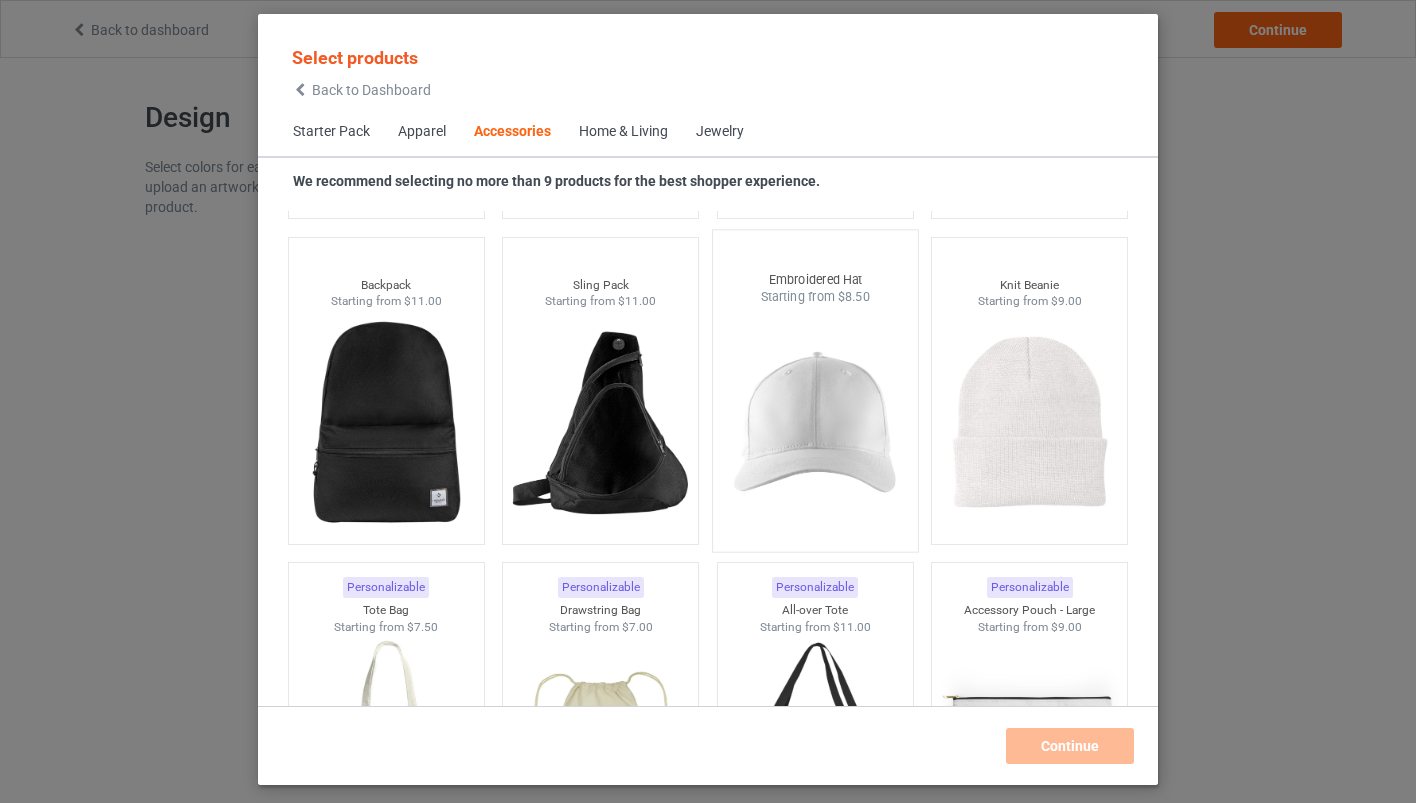 click at bounding box center (815, 423) 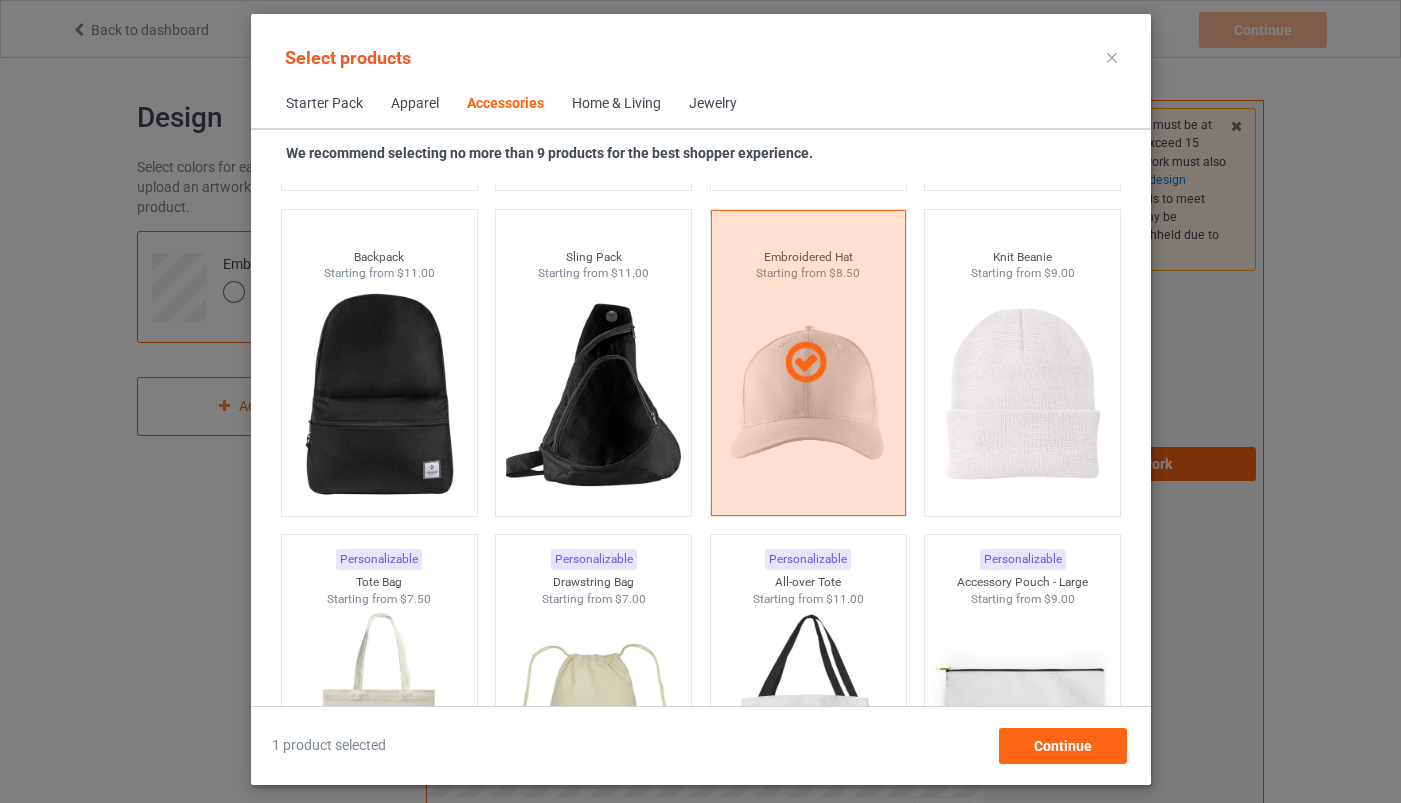 click at bounding box center (1112, 58) 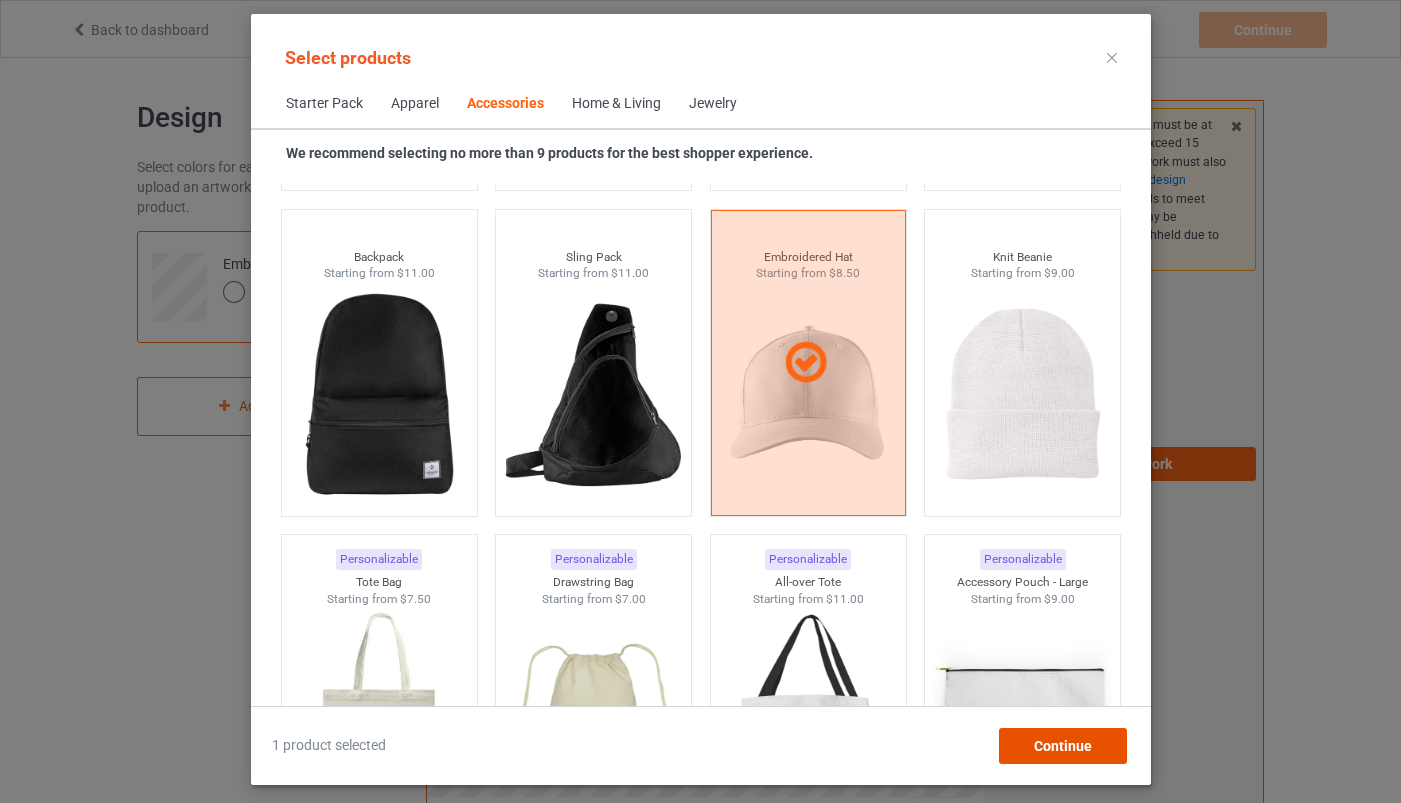click on "Continue" at bounding box center (1062, 746) 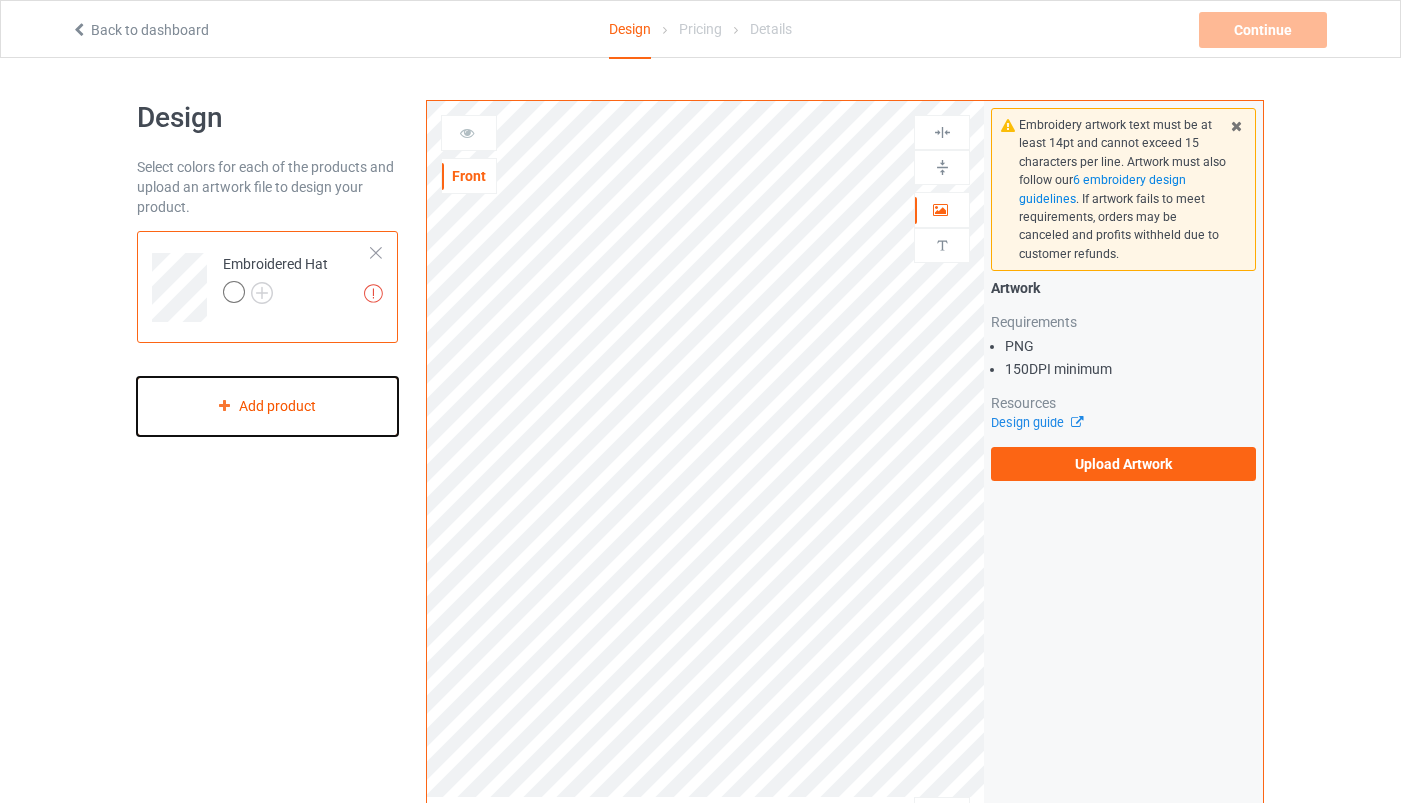 click on "Add product" at bounding box center (267, 406) 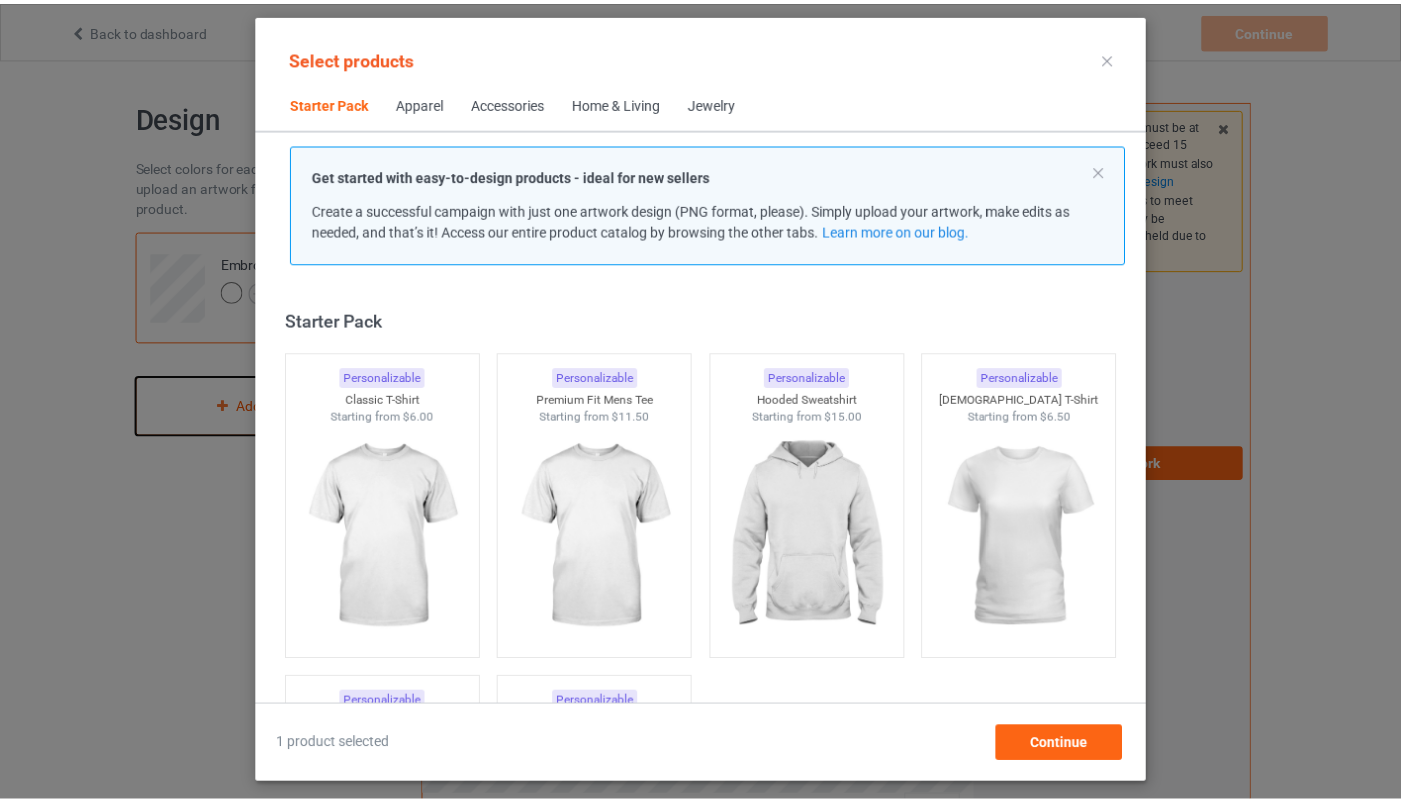 scroll, scrollTop: 26, scrollLeft: 0, axis: vertical 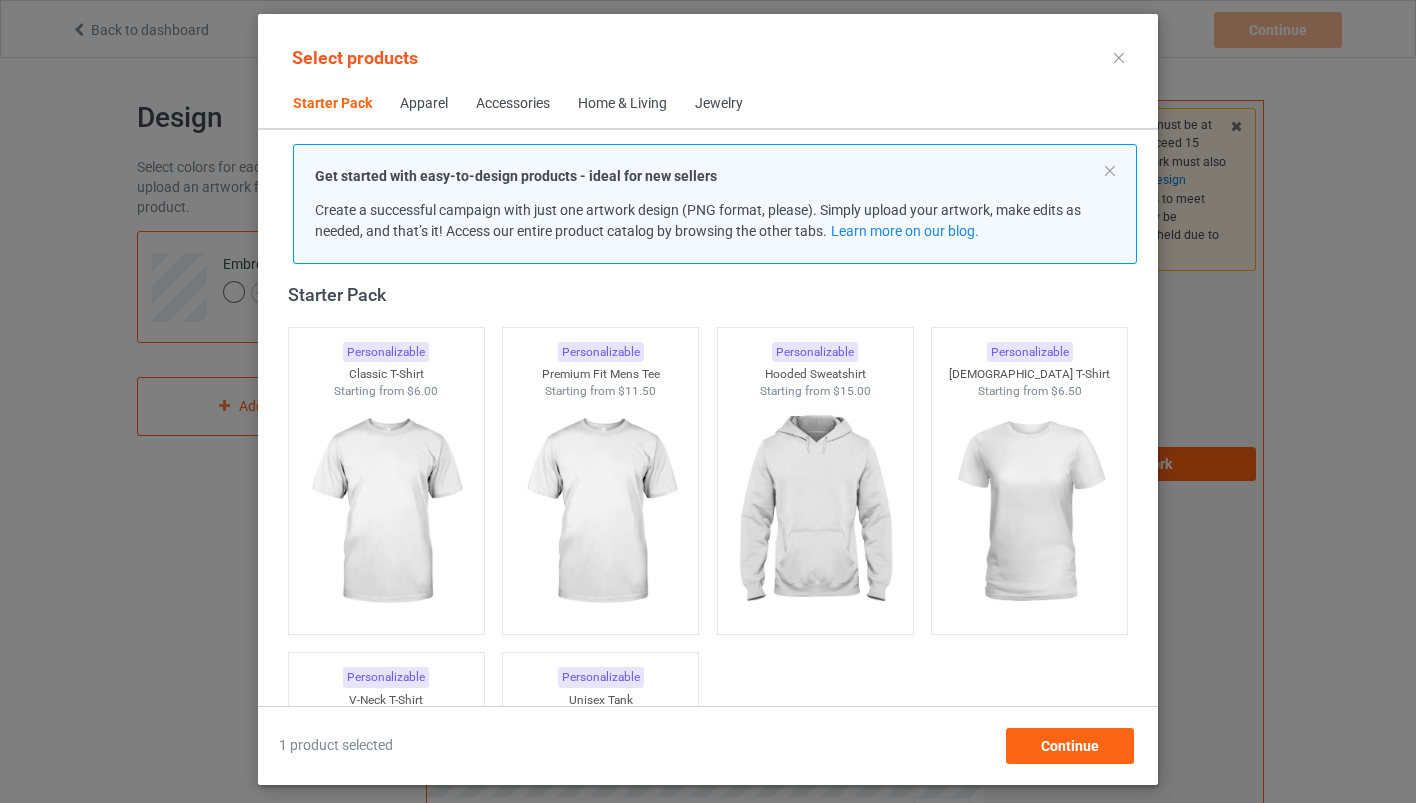 click at bounding box center [1119, 58] 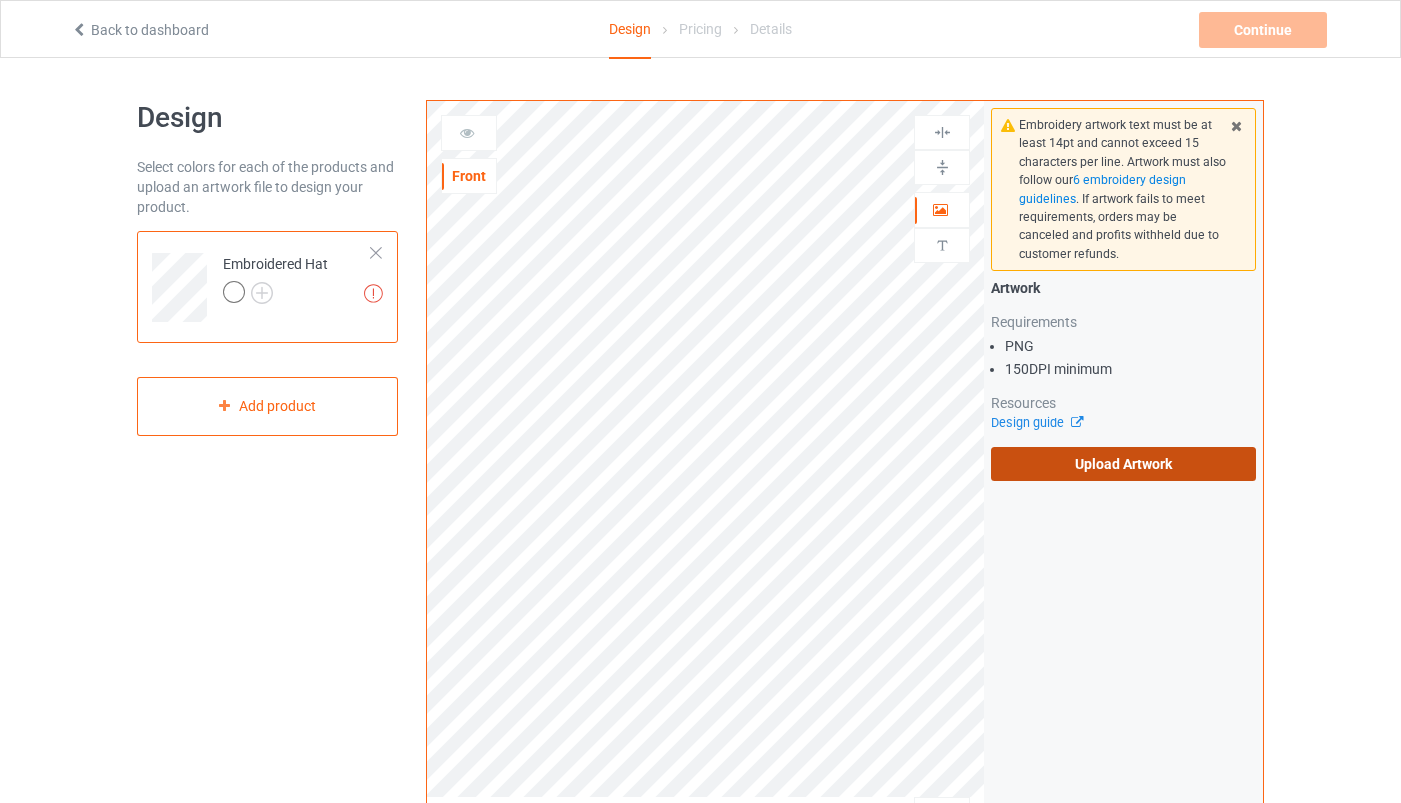 click on "Upload Artwork" at bounding box center (1123, 464) 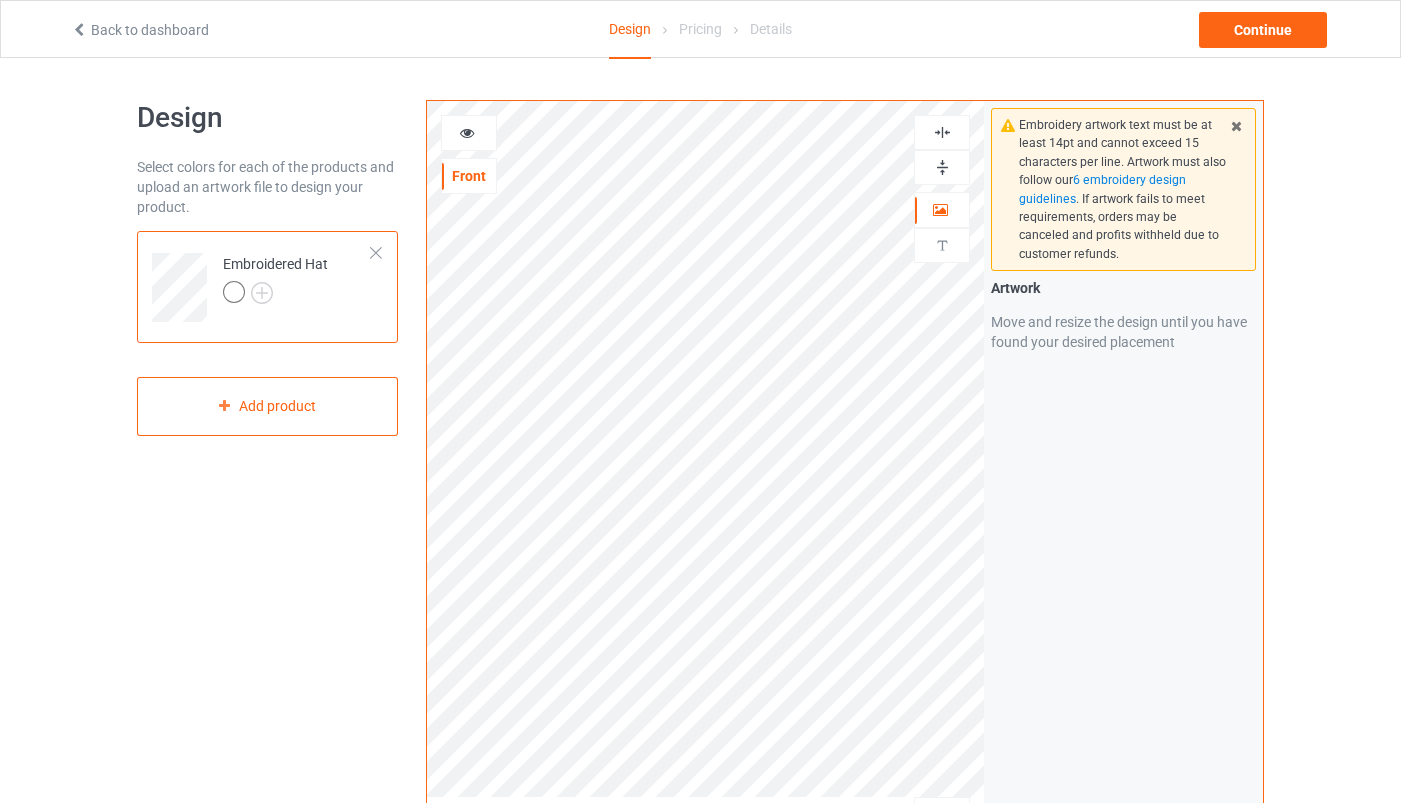 click at bounding box center [234, 292] 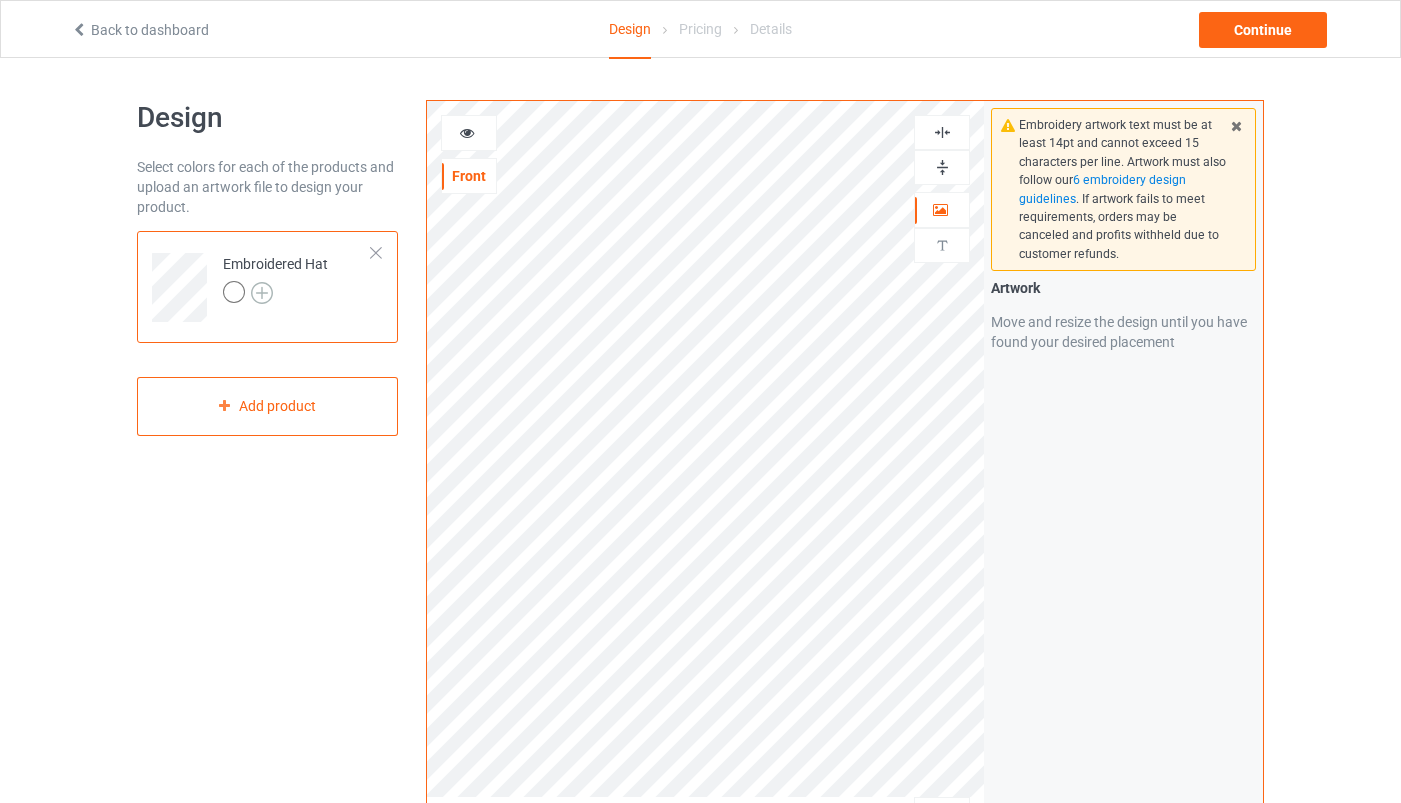 click at bounding box center [262, 293] 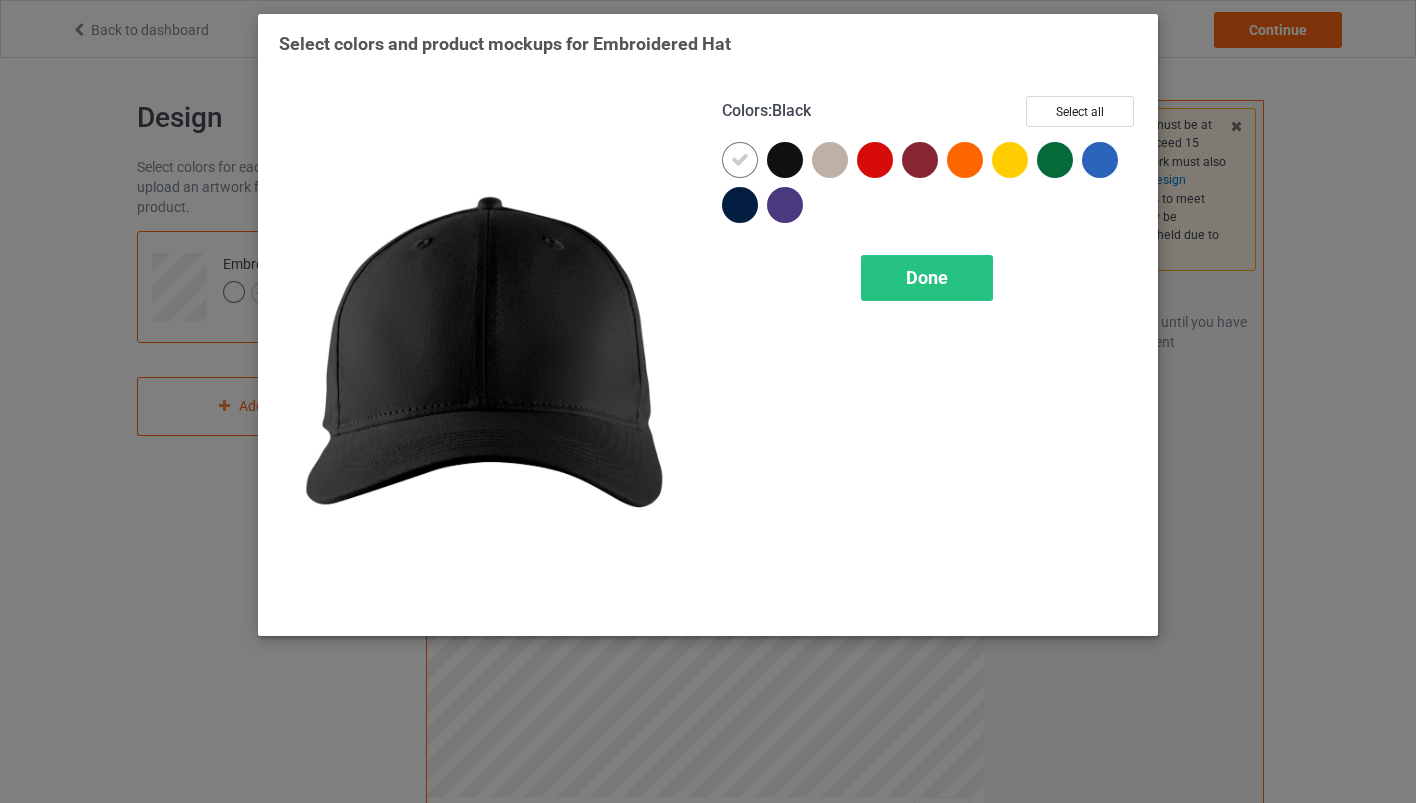 click at bounding box center (785, 160) 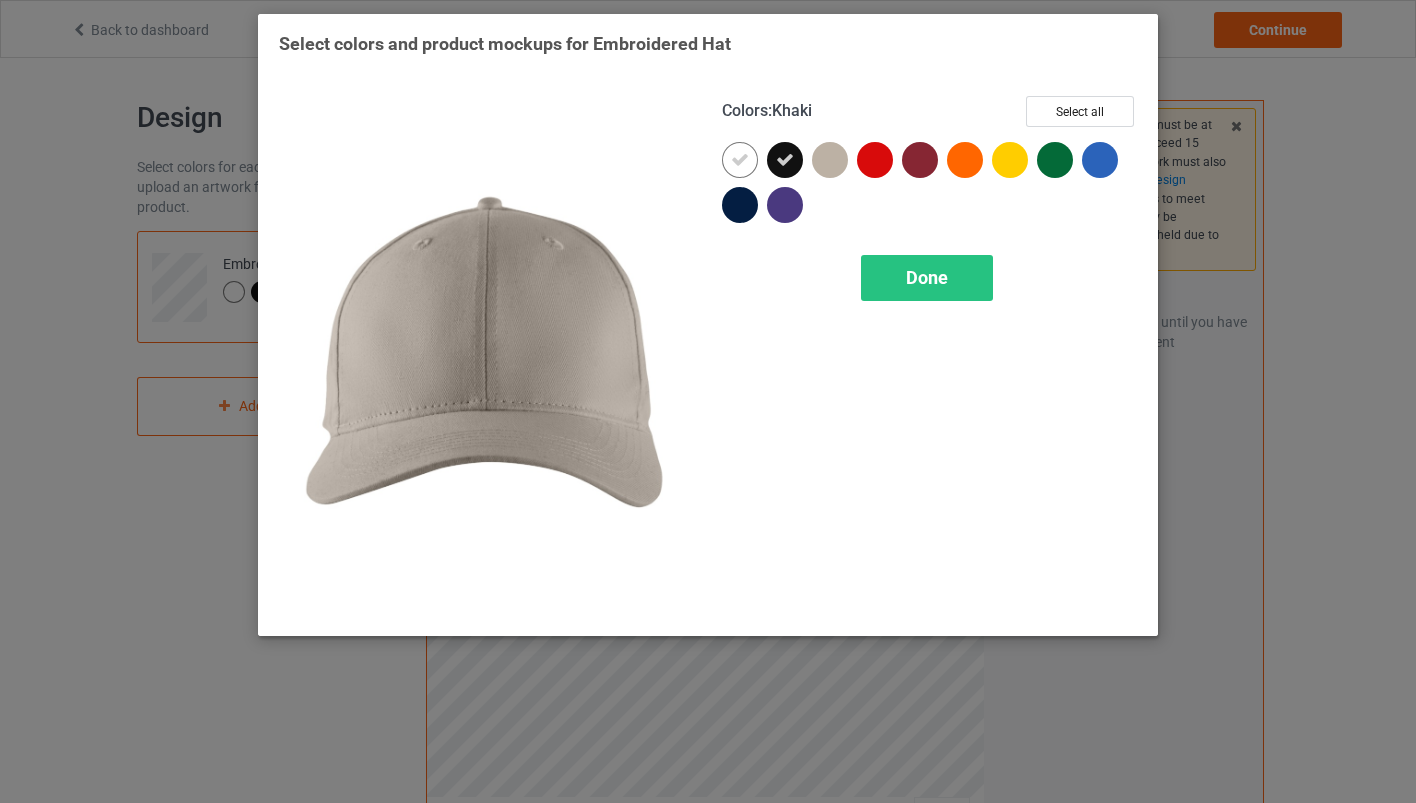click at bounding box center [830, 160] 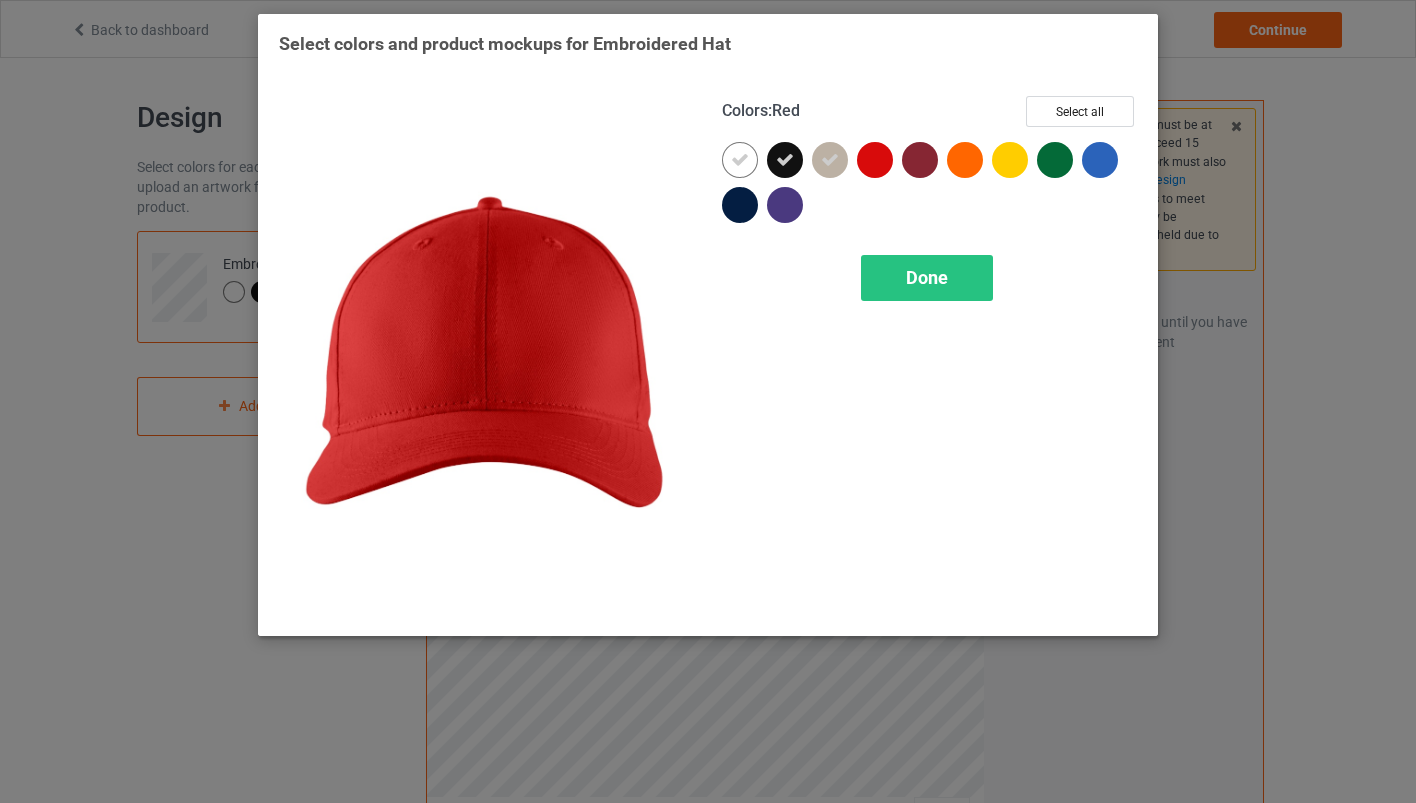 click at bounding box center [875, 160] 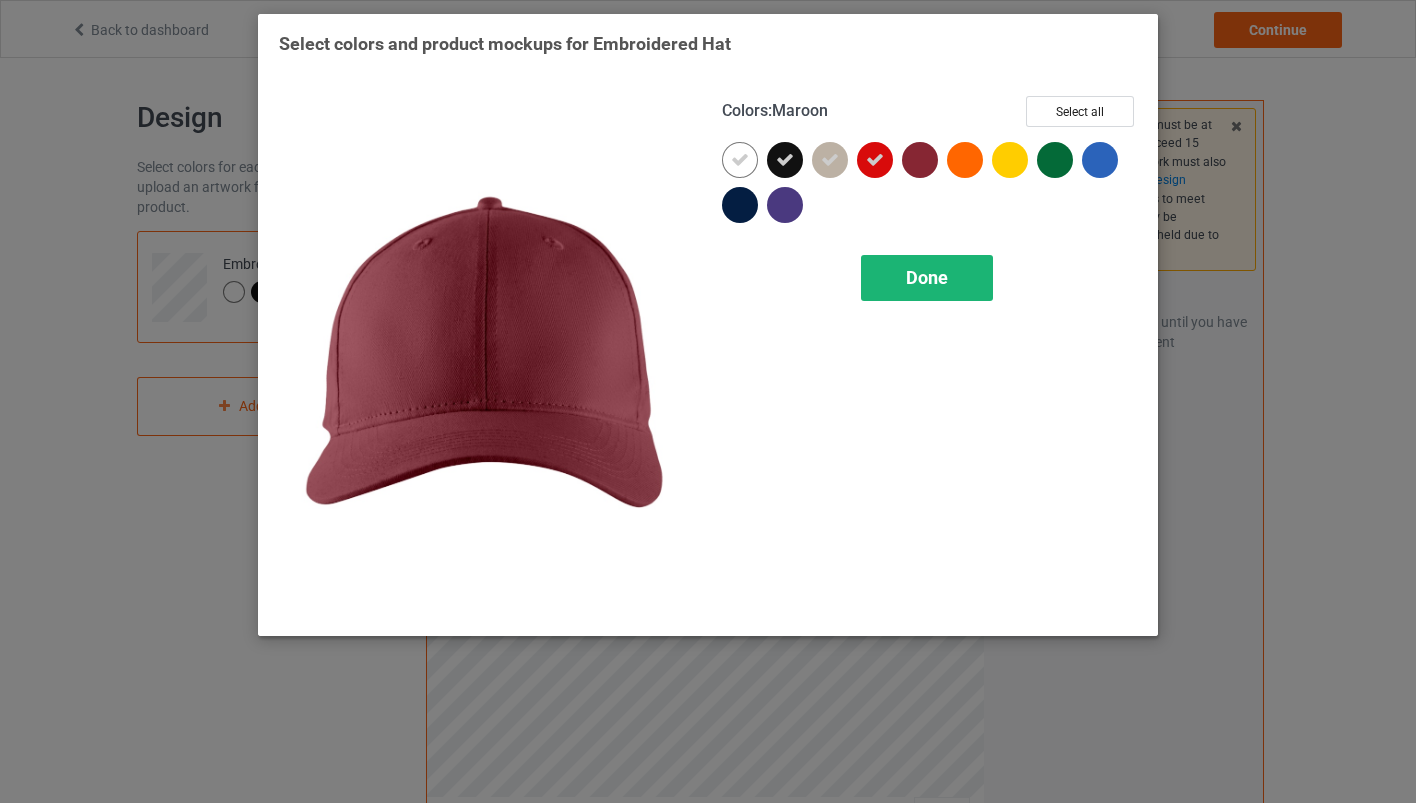 click on "Done" at bounding box center (927, 277) 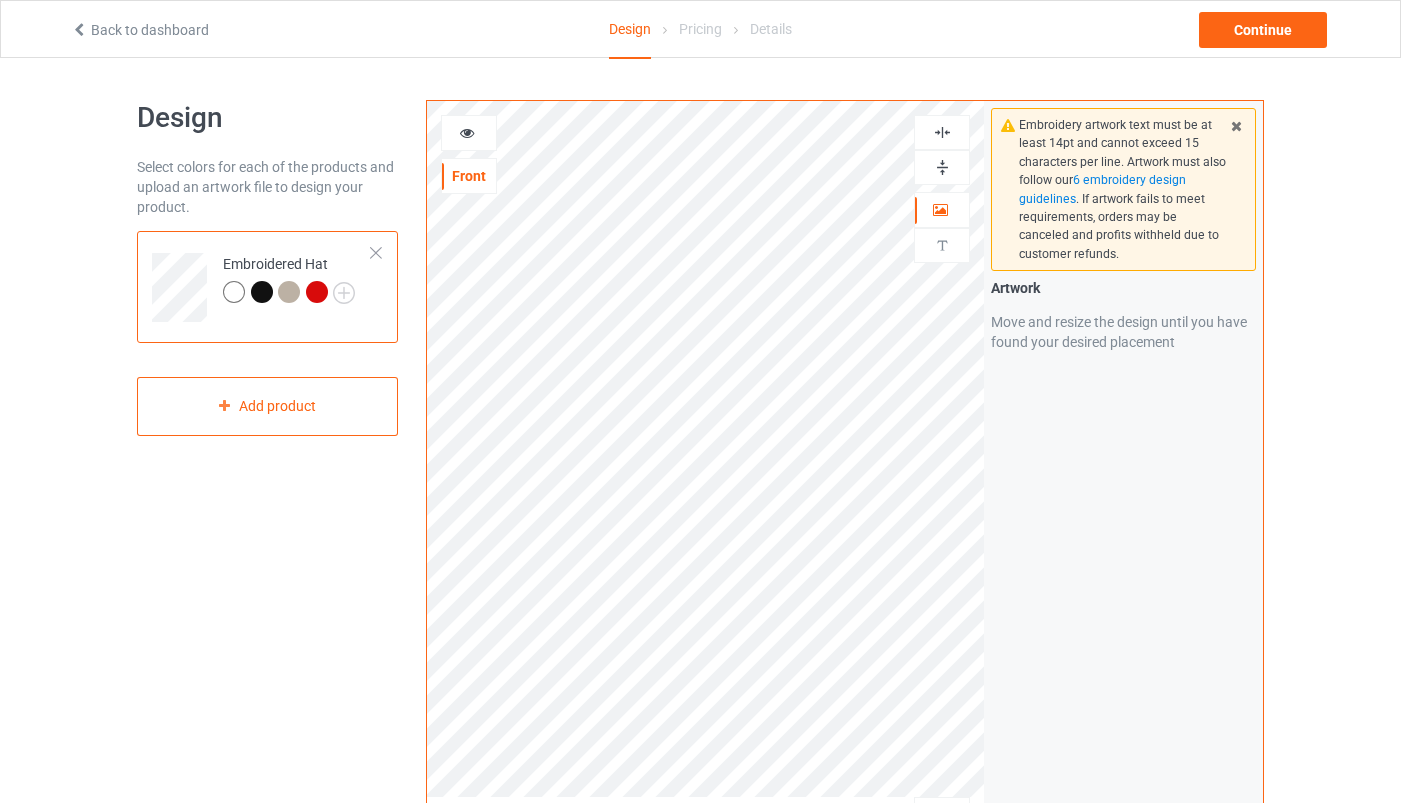 click at bounding box center (262, 292) 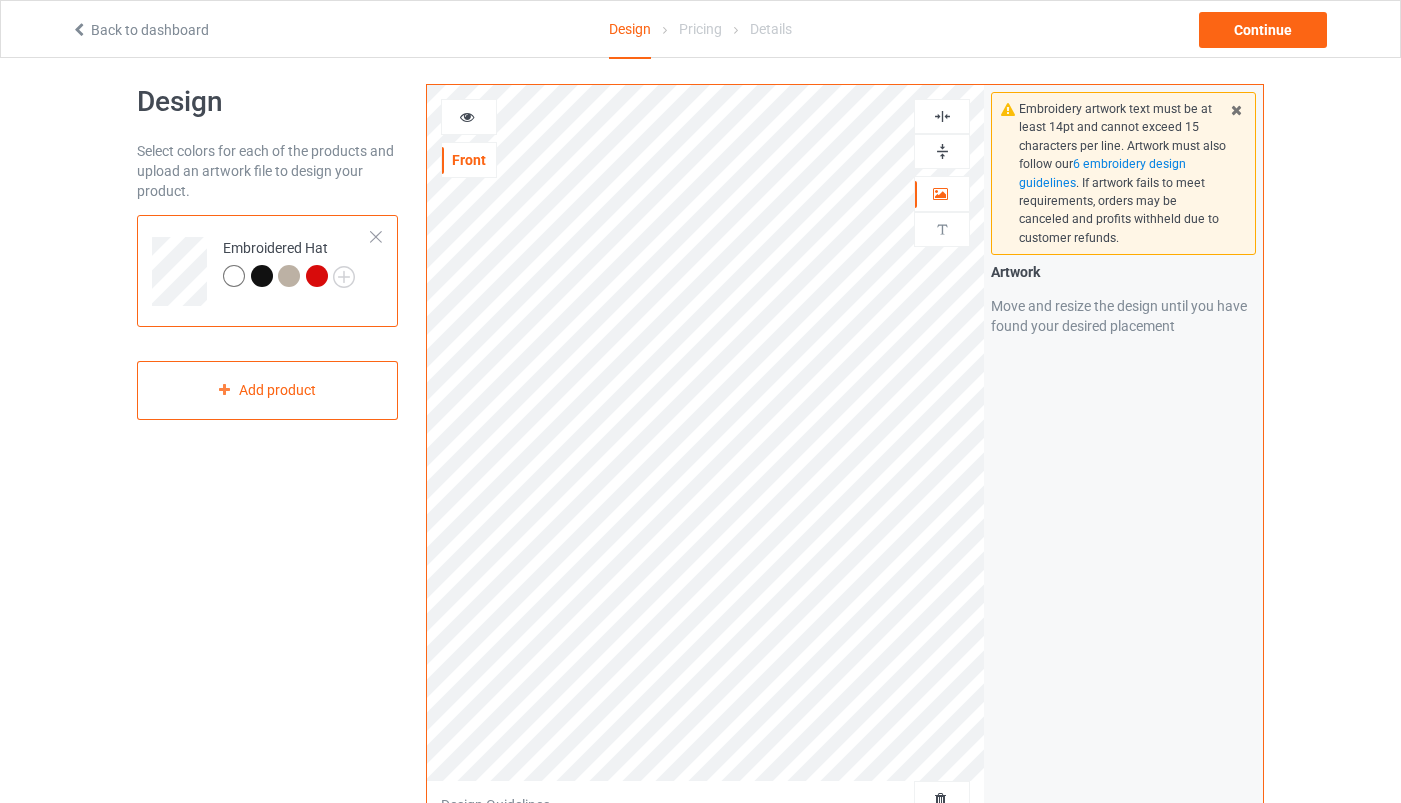 scroll, scrollTop: 41, scrollLeft: 0, axis: vertical 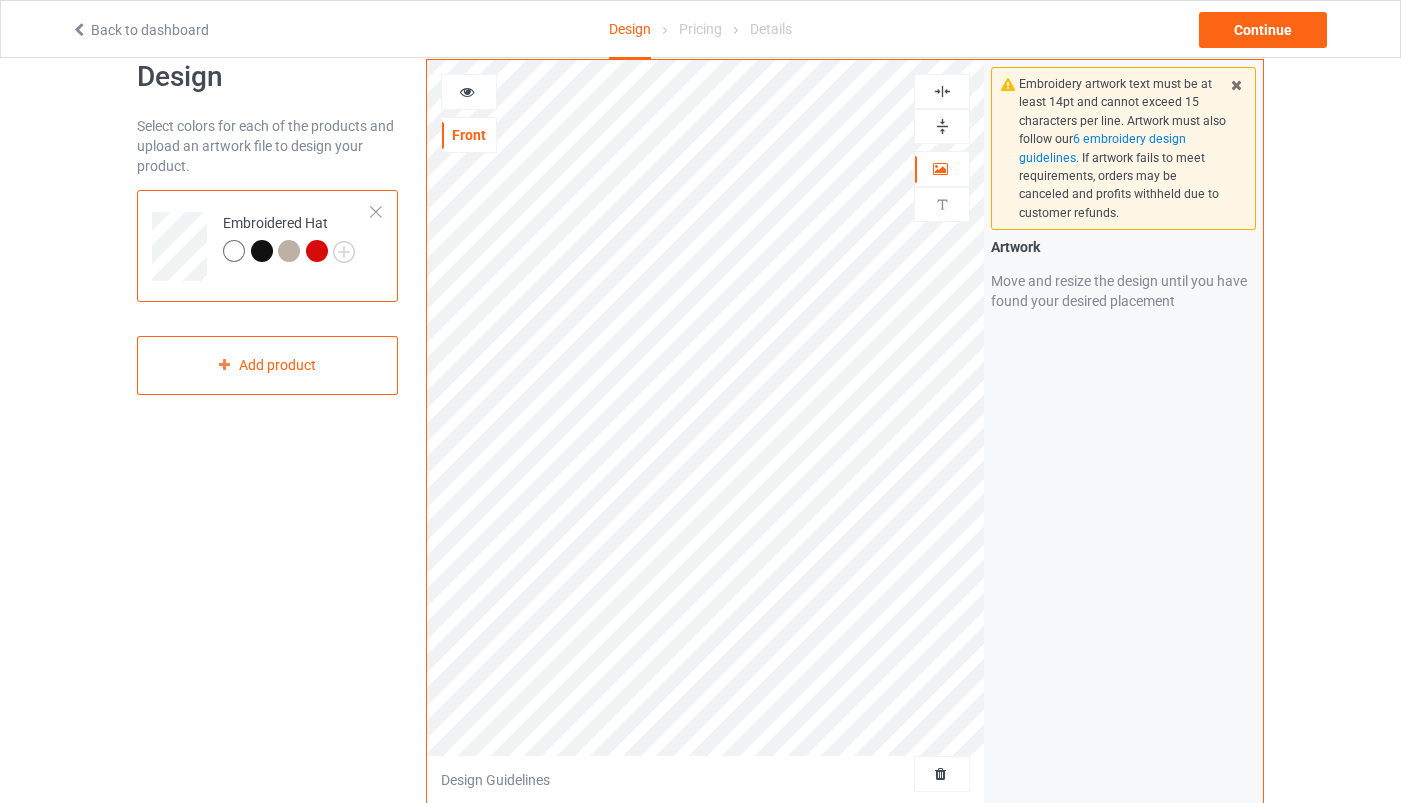 click on "Design Select colors for each of the products and upload an artwork file to design your product. Embroidered Hat Add product" at bounding box center (267, 635) 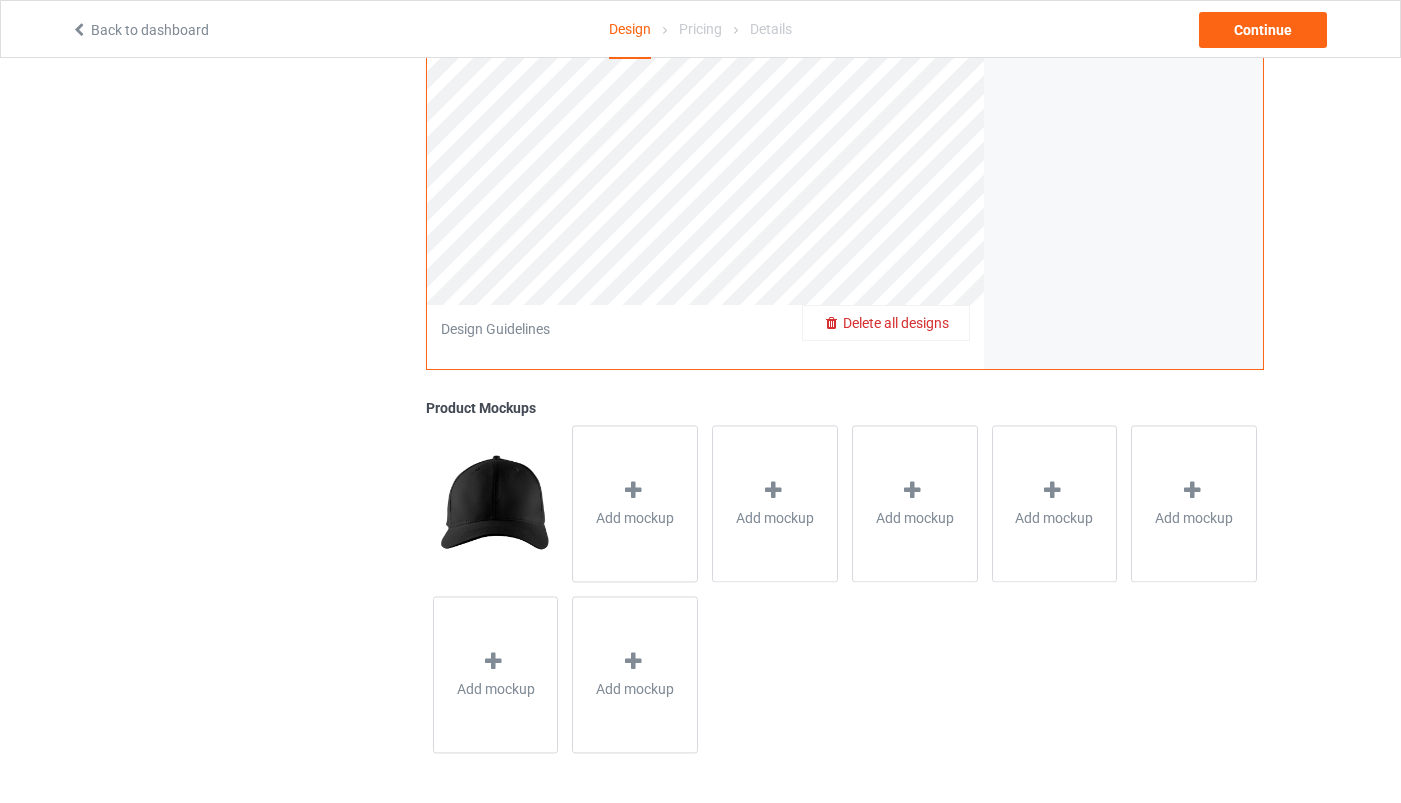scroll, scrollTop: 0, scrollLeft: 0, axis: both 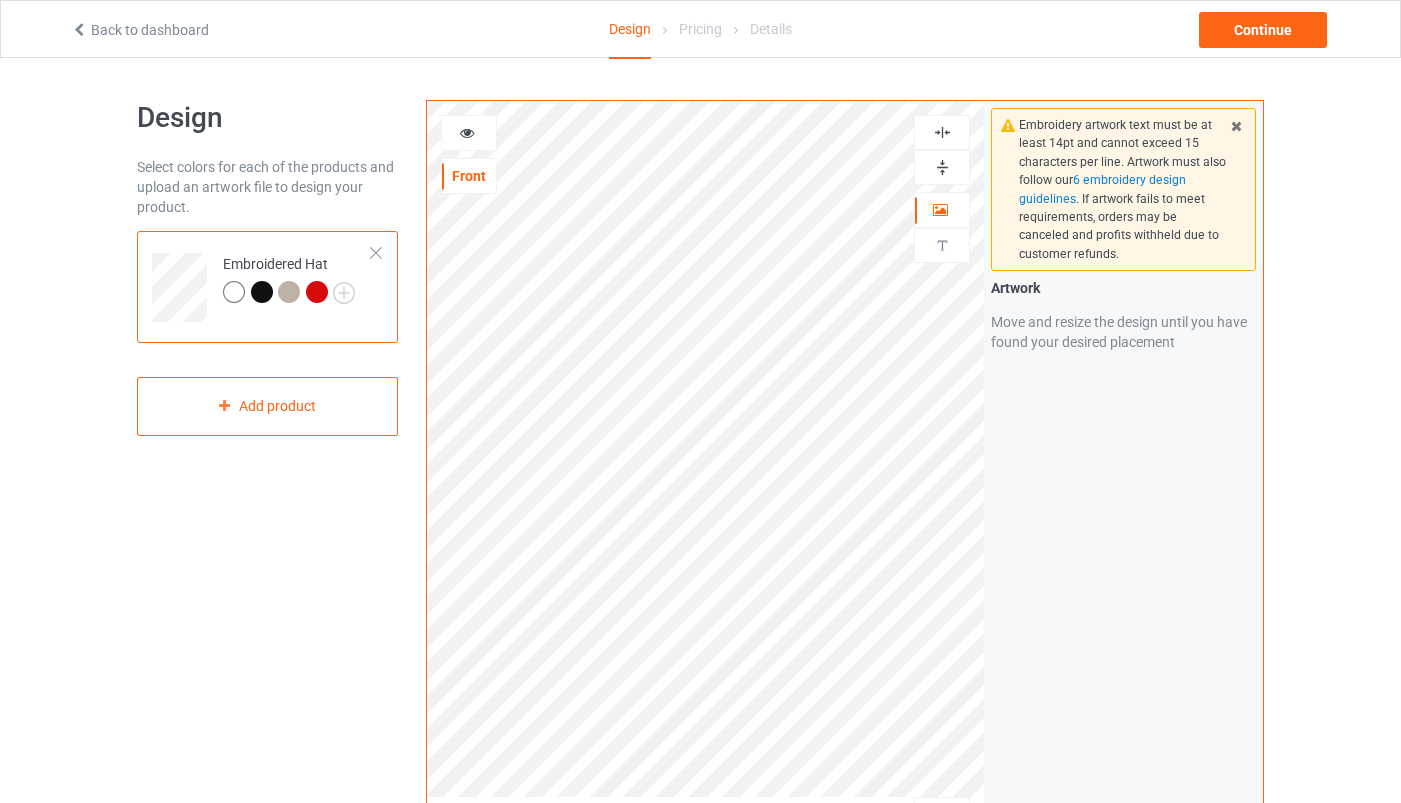 click at bounding box center [942, 167] 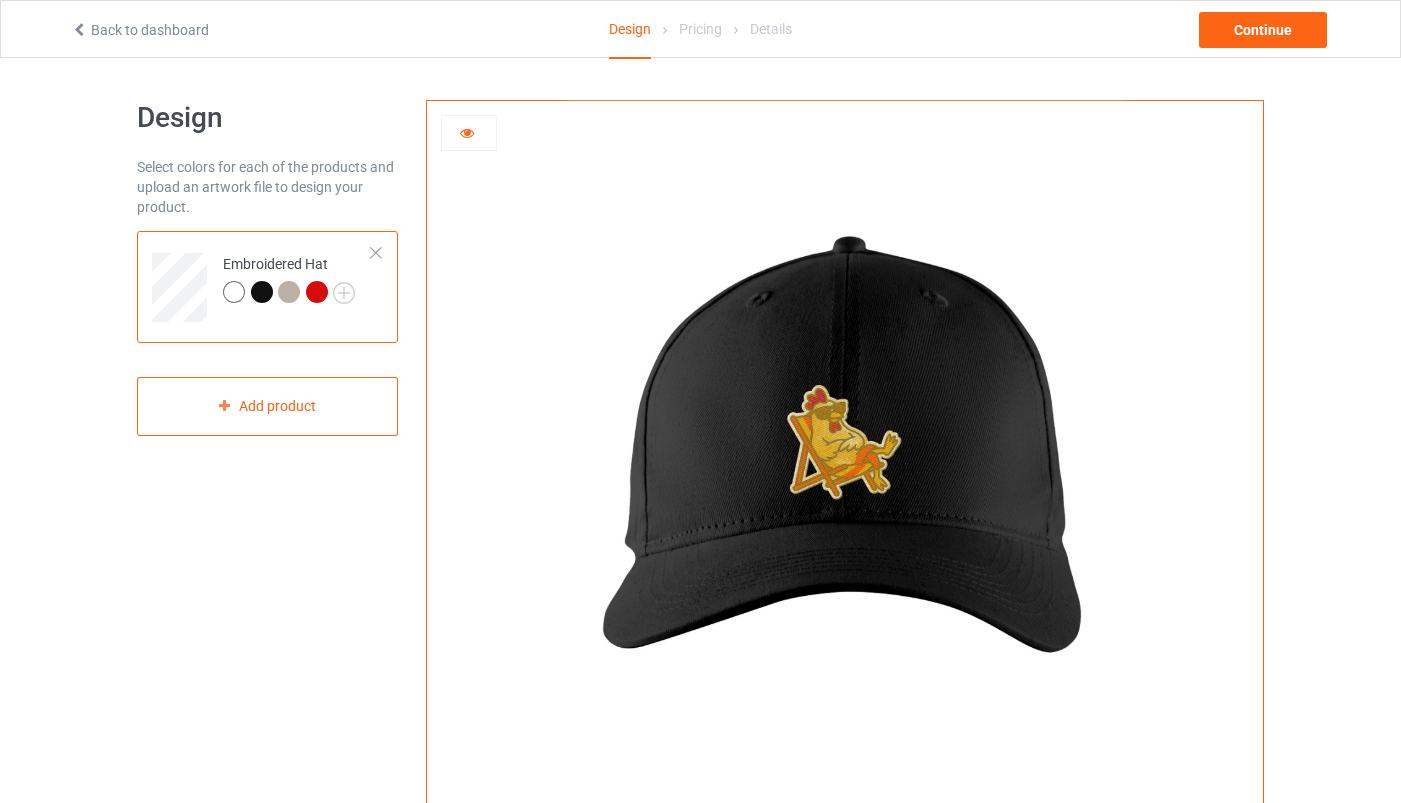click on "Back to dashboard" at bounding box center (140, 30) 